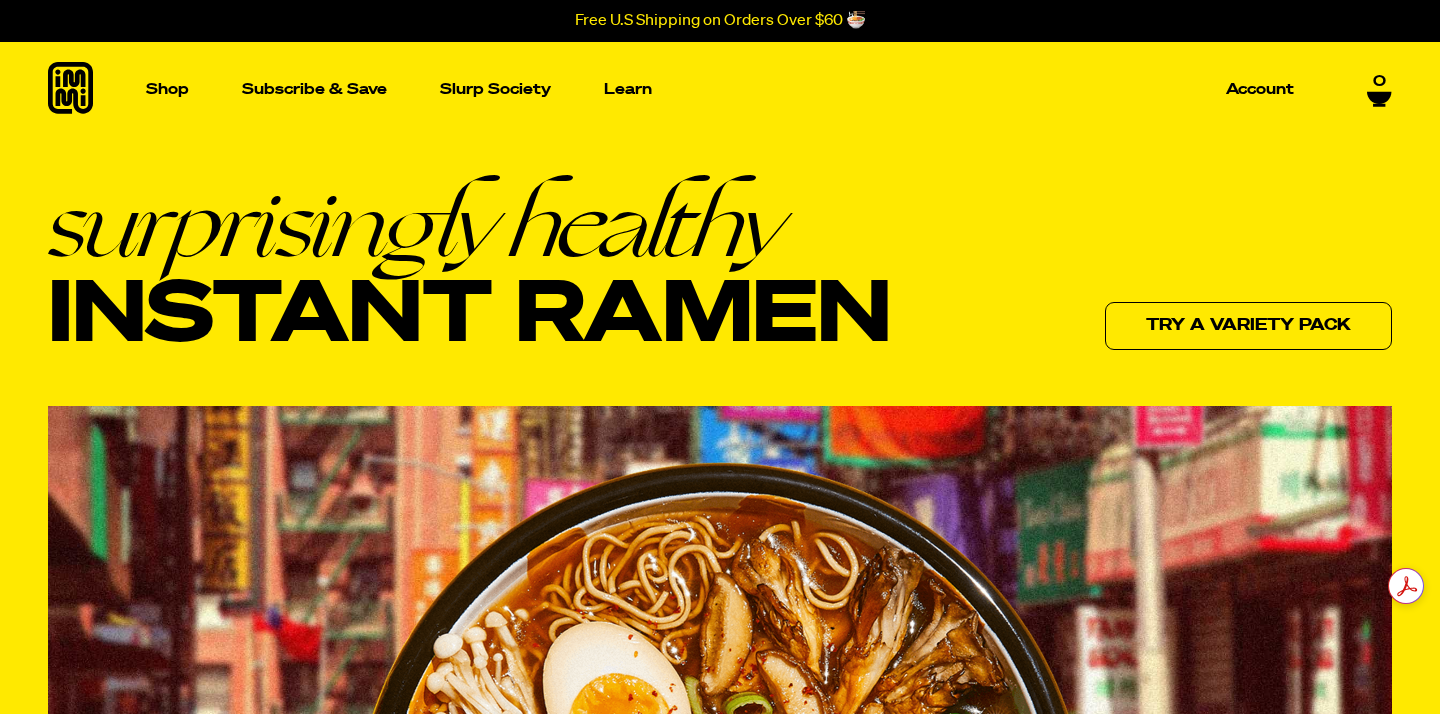scroll, scrollTop: 2586, scrollLeft: 0, axis: vertical 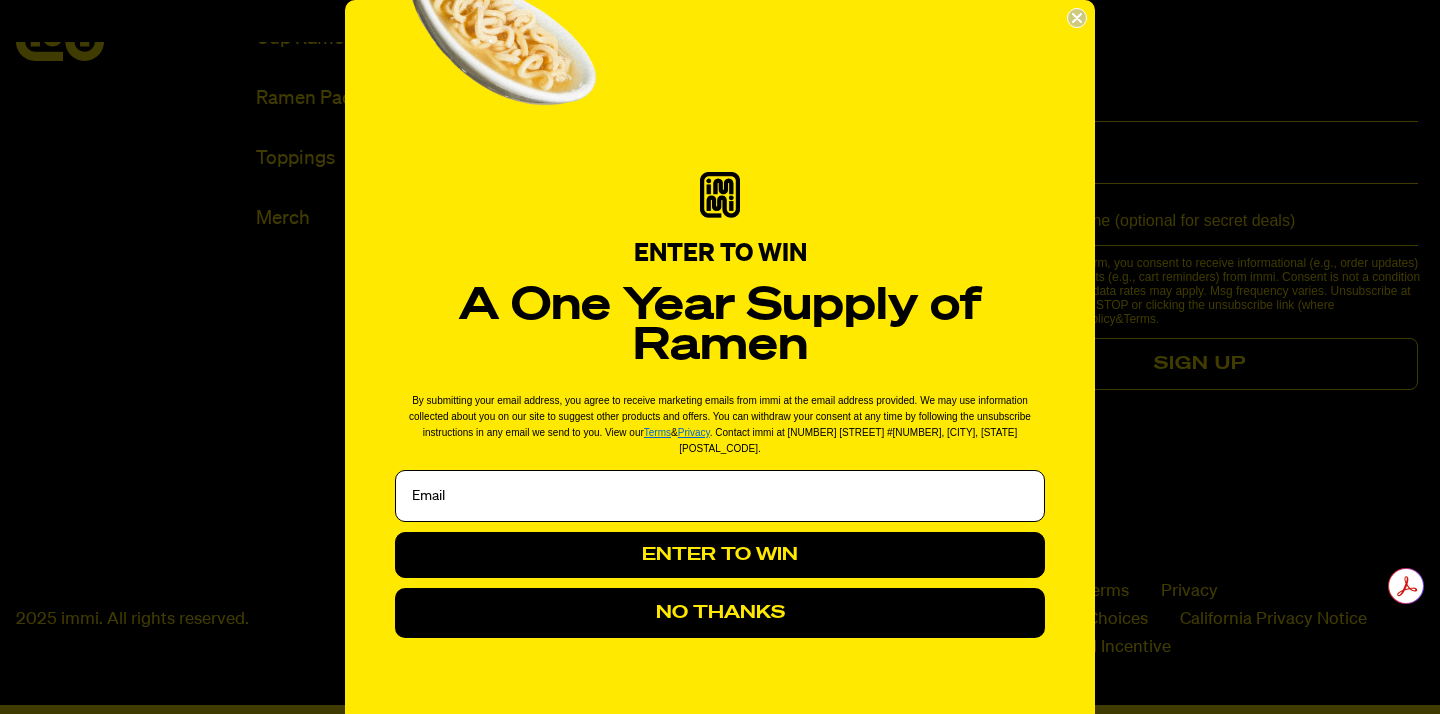 click 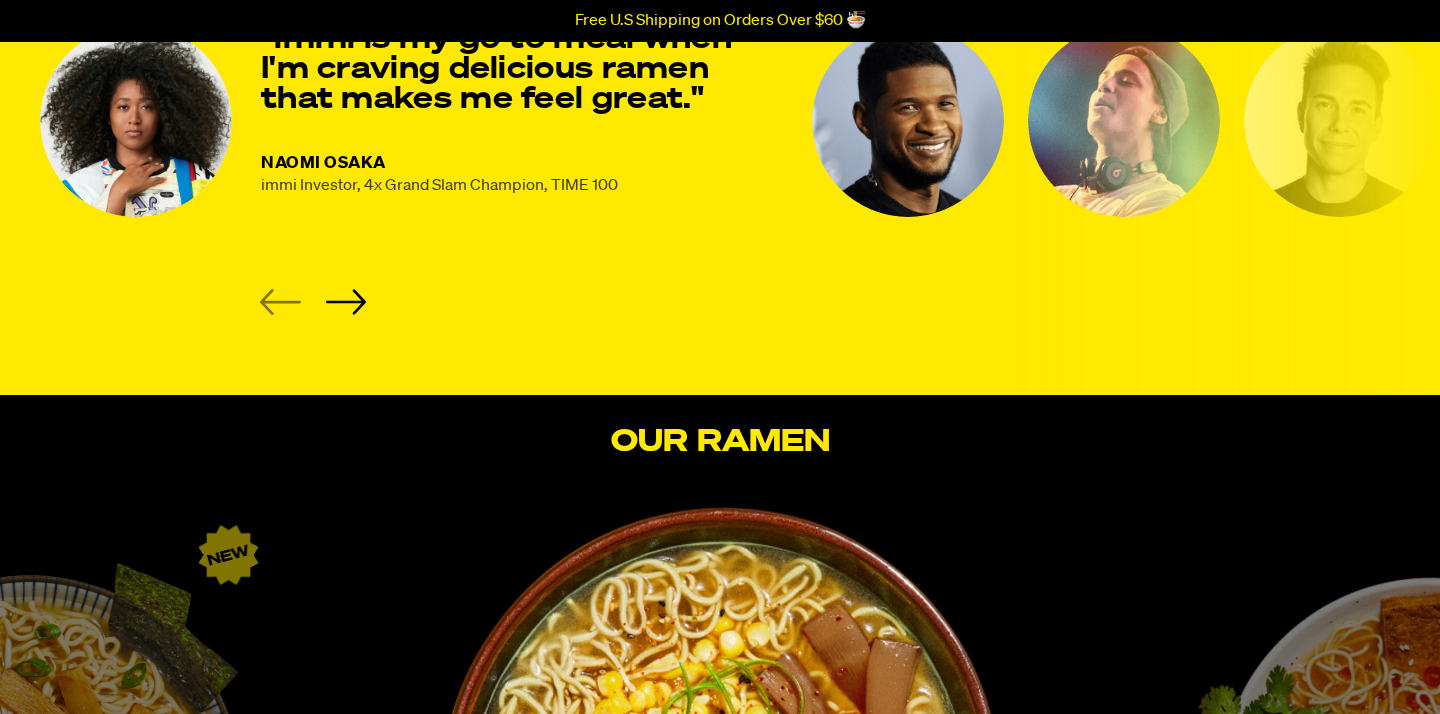 scroll, scrollTop: 3540, scrollLeft: 0, axis: vertical 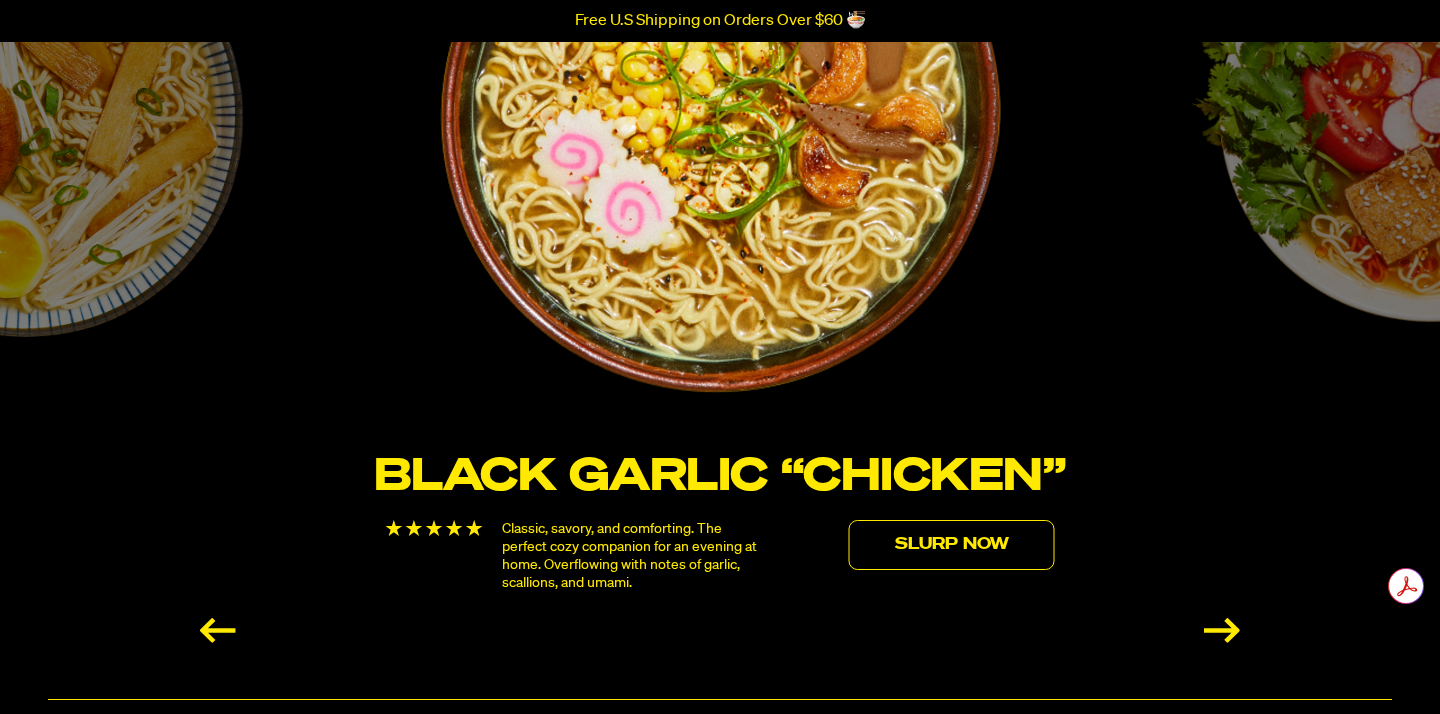 click on "Slurp Now" at bounding box center [952, 545] 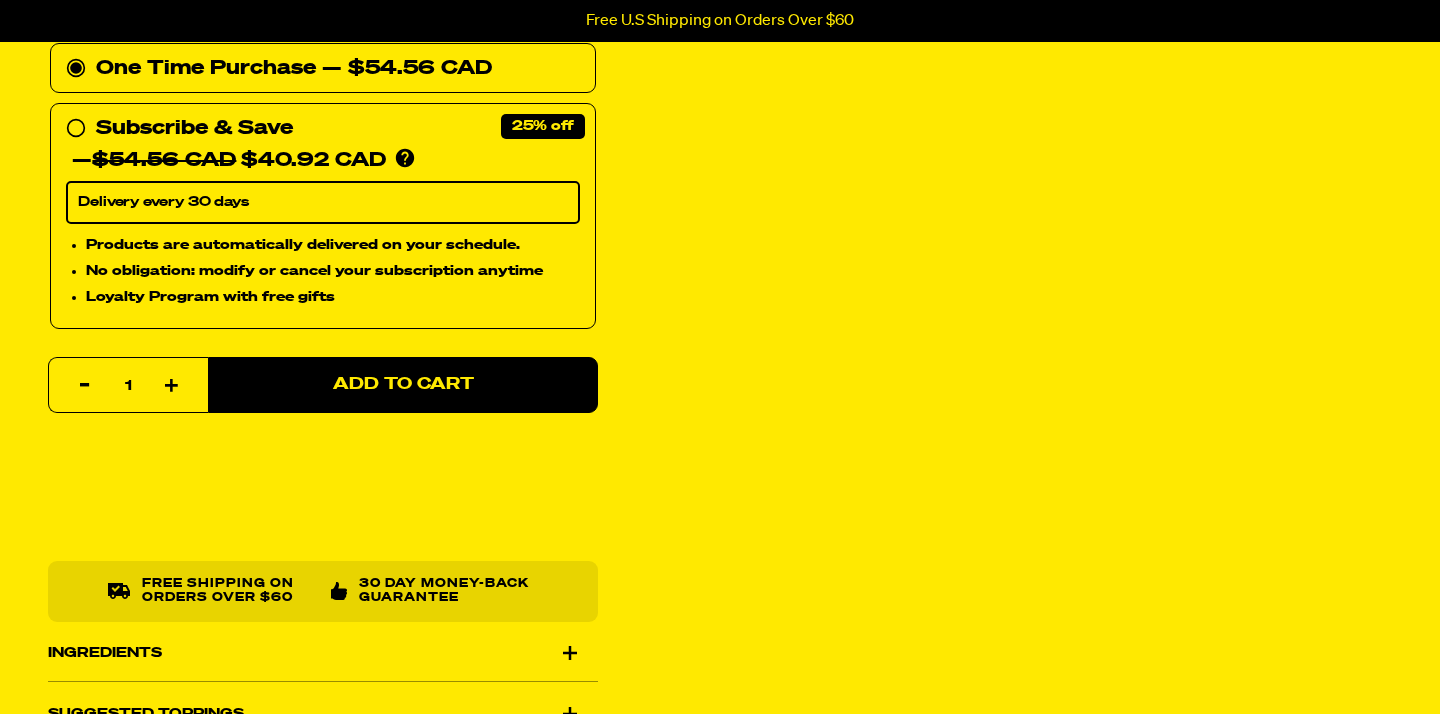 scroll, scrollTop: 1304, scrollLeft: 0, axis: vertical 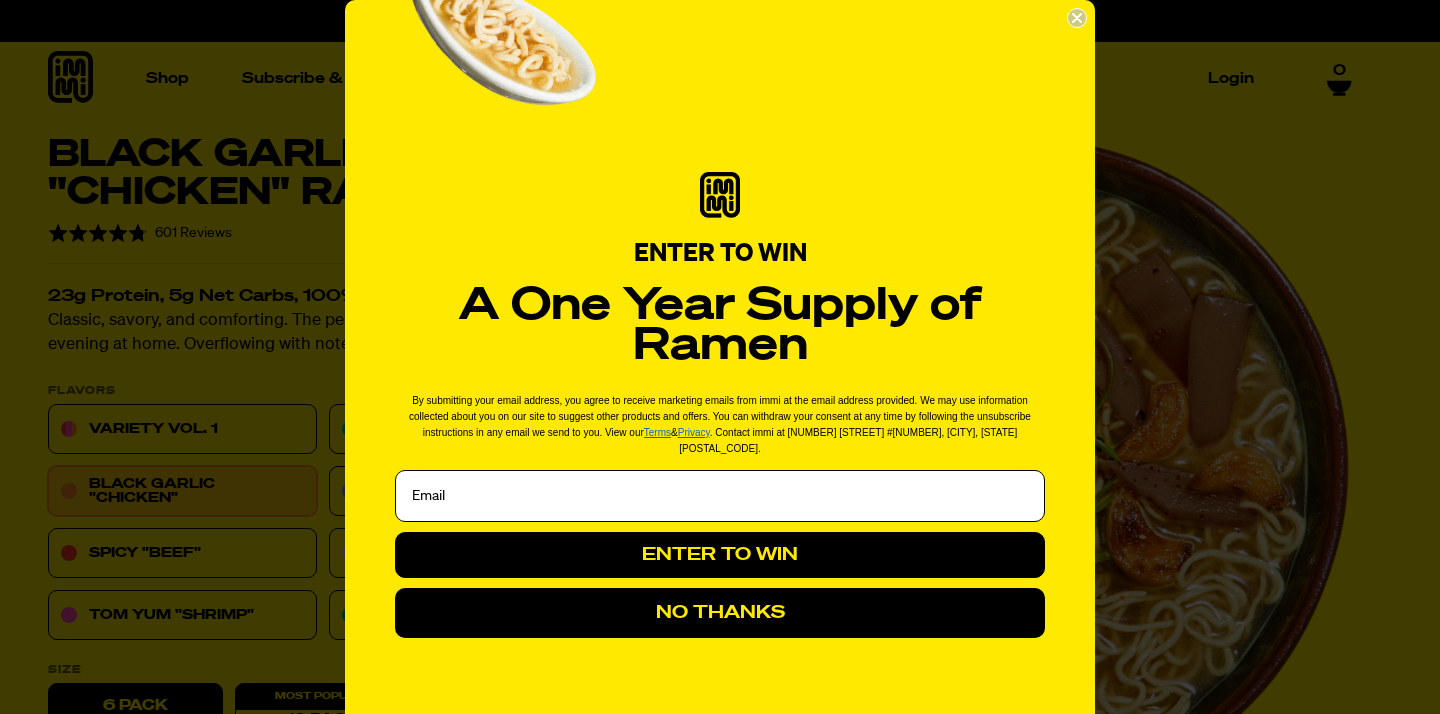 click 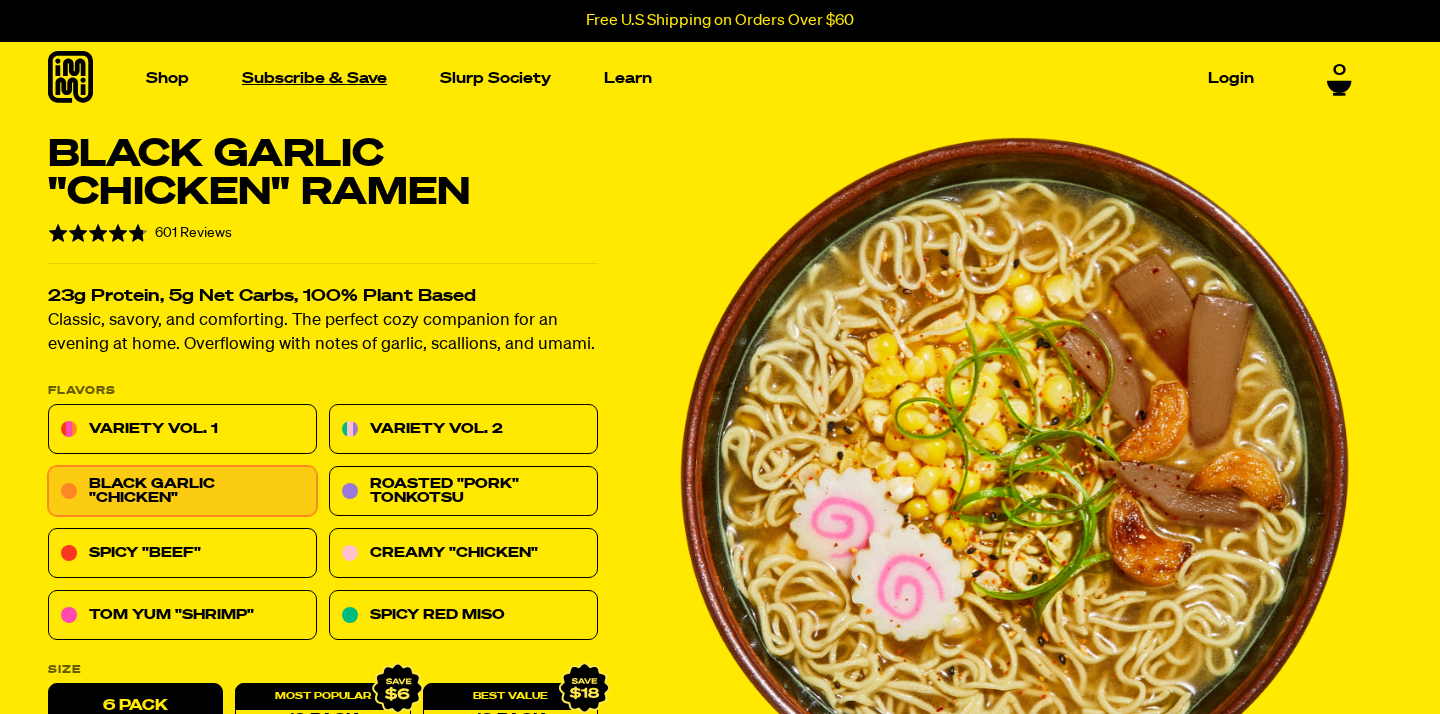 click on "Subscribe & Save" at bounding box center (314, 78) 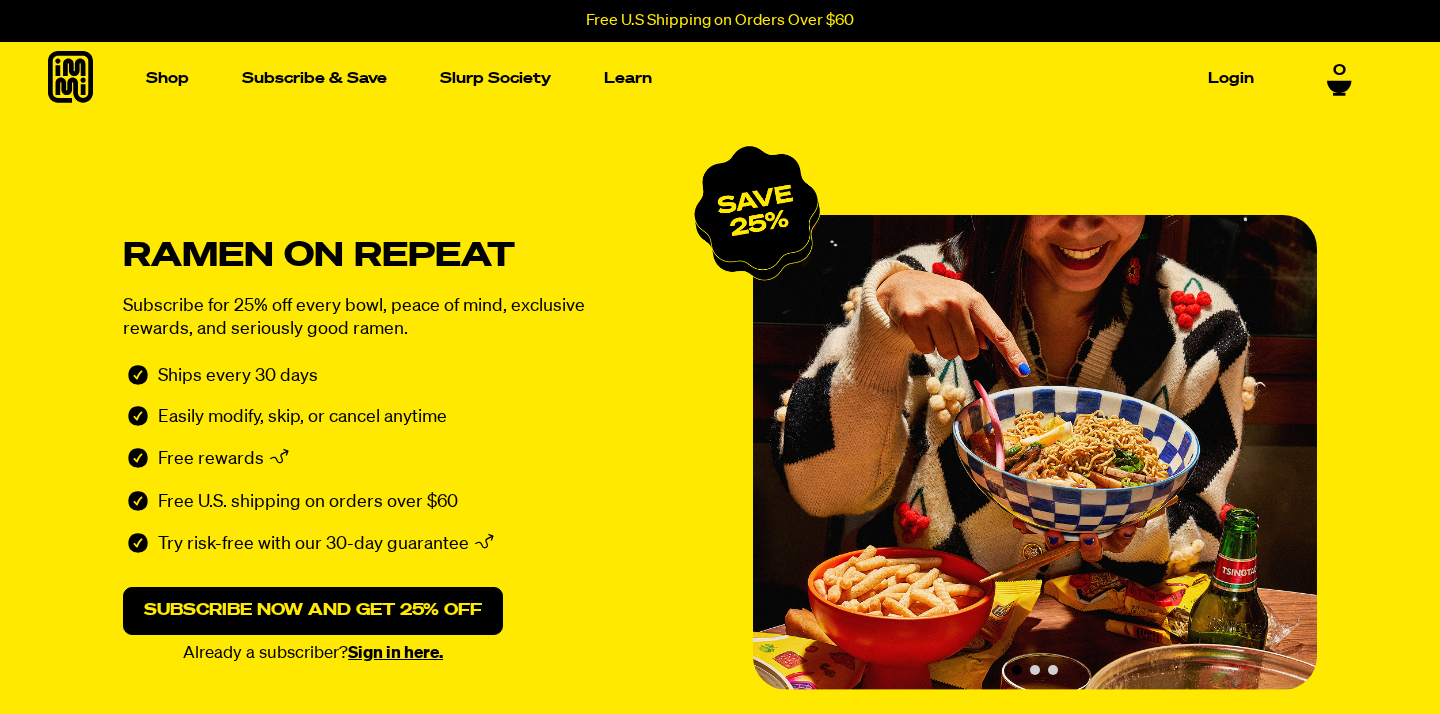 scroll, scrollTop: 622, scrollLeft: 0, axis: vertical 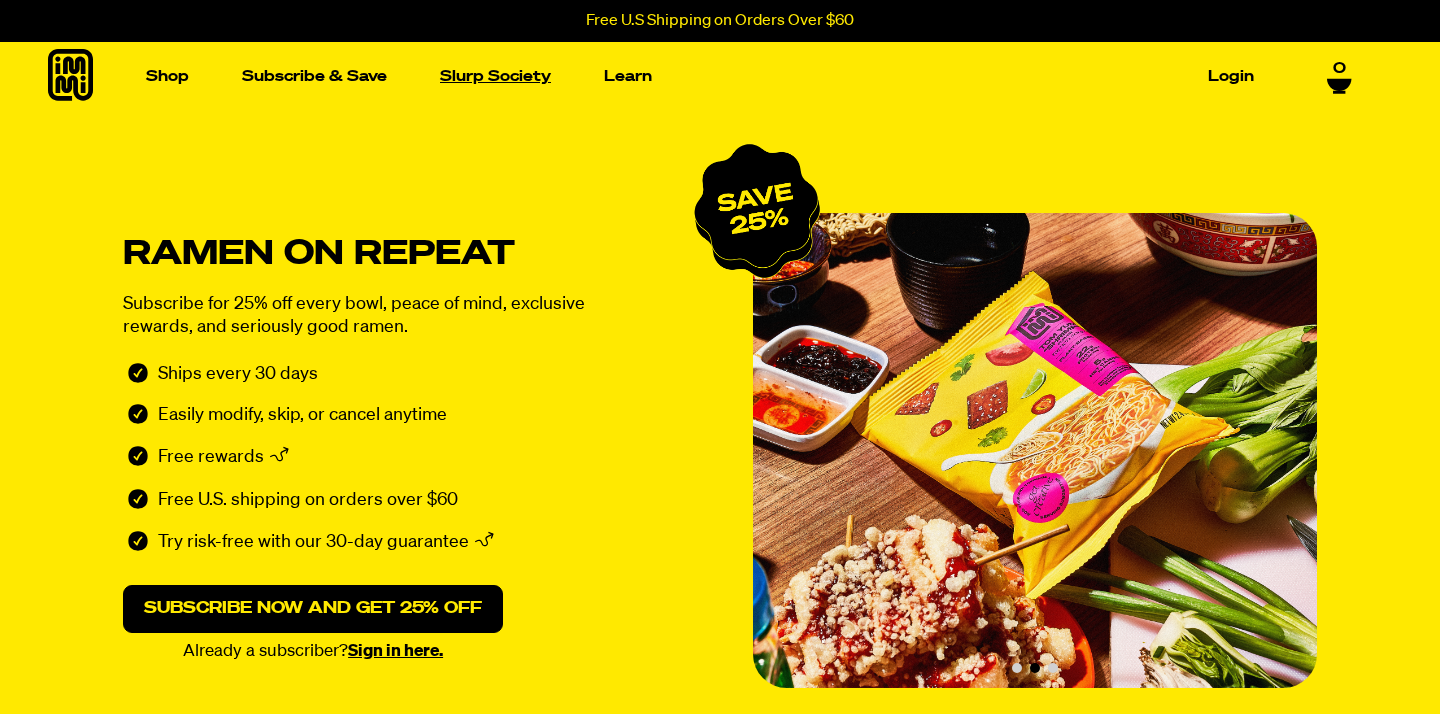 click on "Slurp Society" at bounding box center (495, 76) 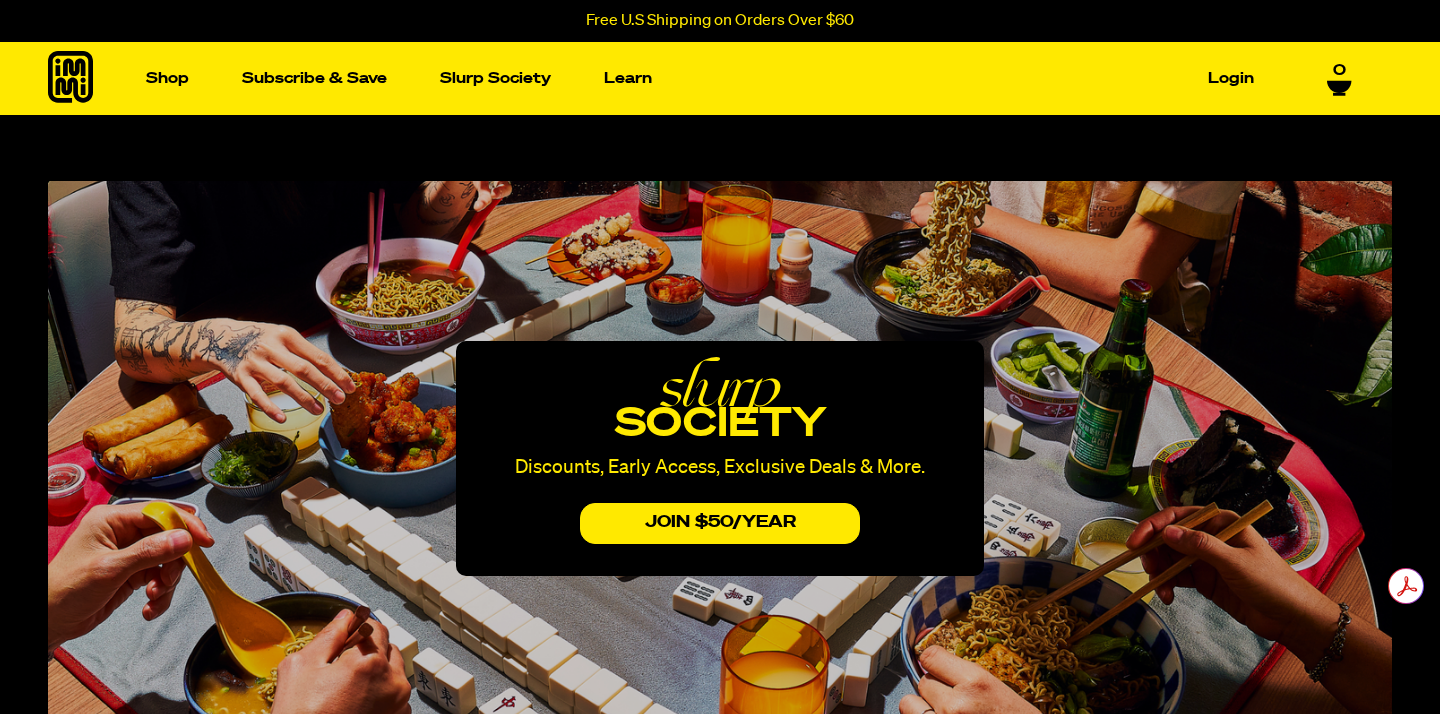scroll, scrollTop: 0, scrollLeft: 0, axis: both 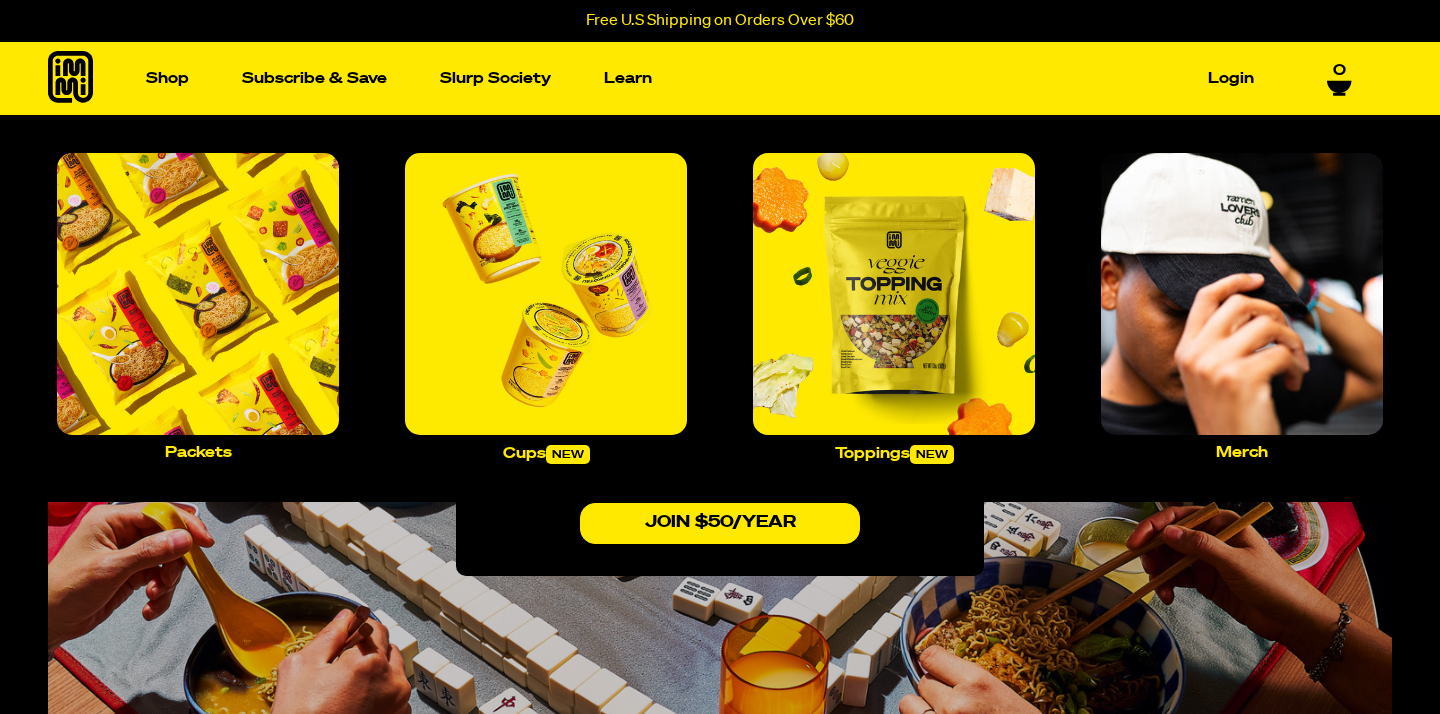 click on "Shop
Packets
Cups
new
Toppings
new" at bounding box center (167, 78) 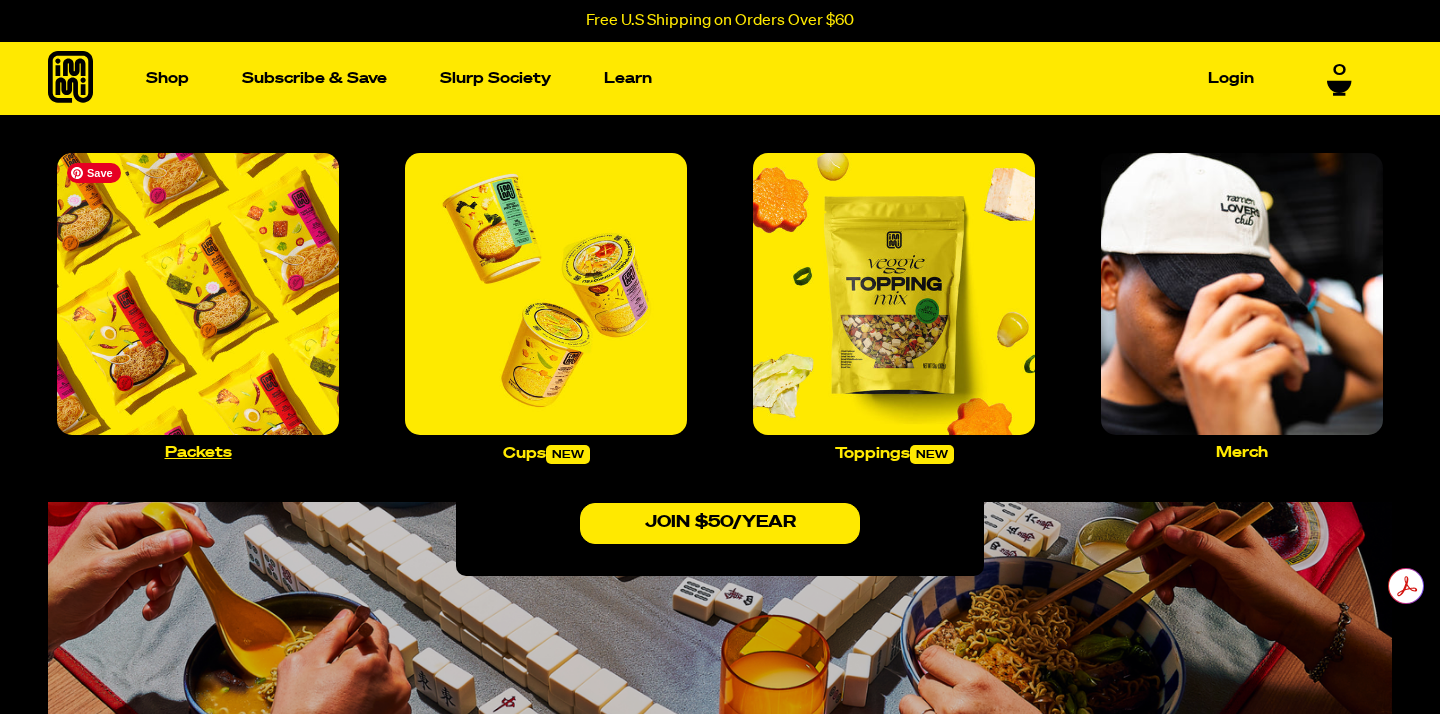 click at bounding box center (198, 294) 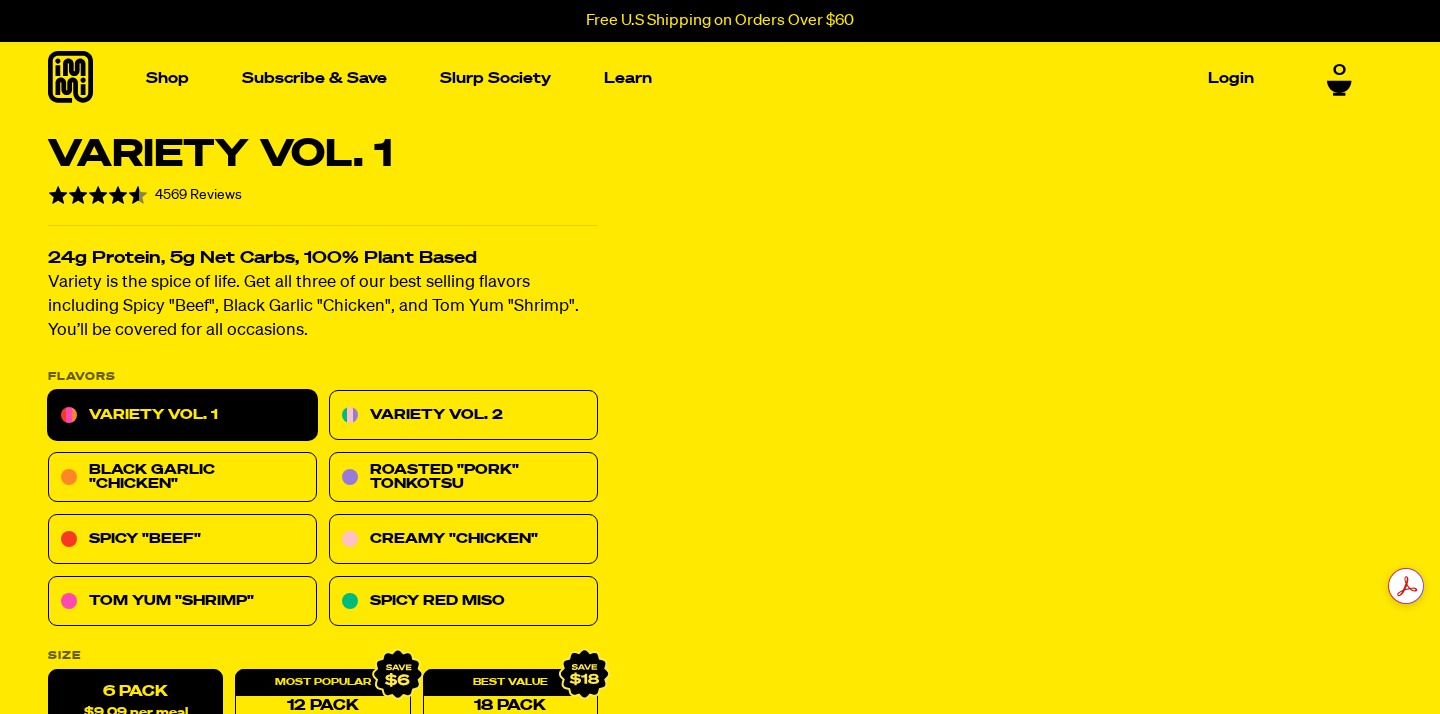 scroll, scrollTop: 0, scrollLeft: 0, axis: both 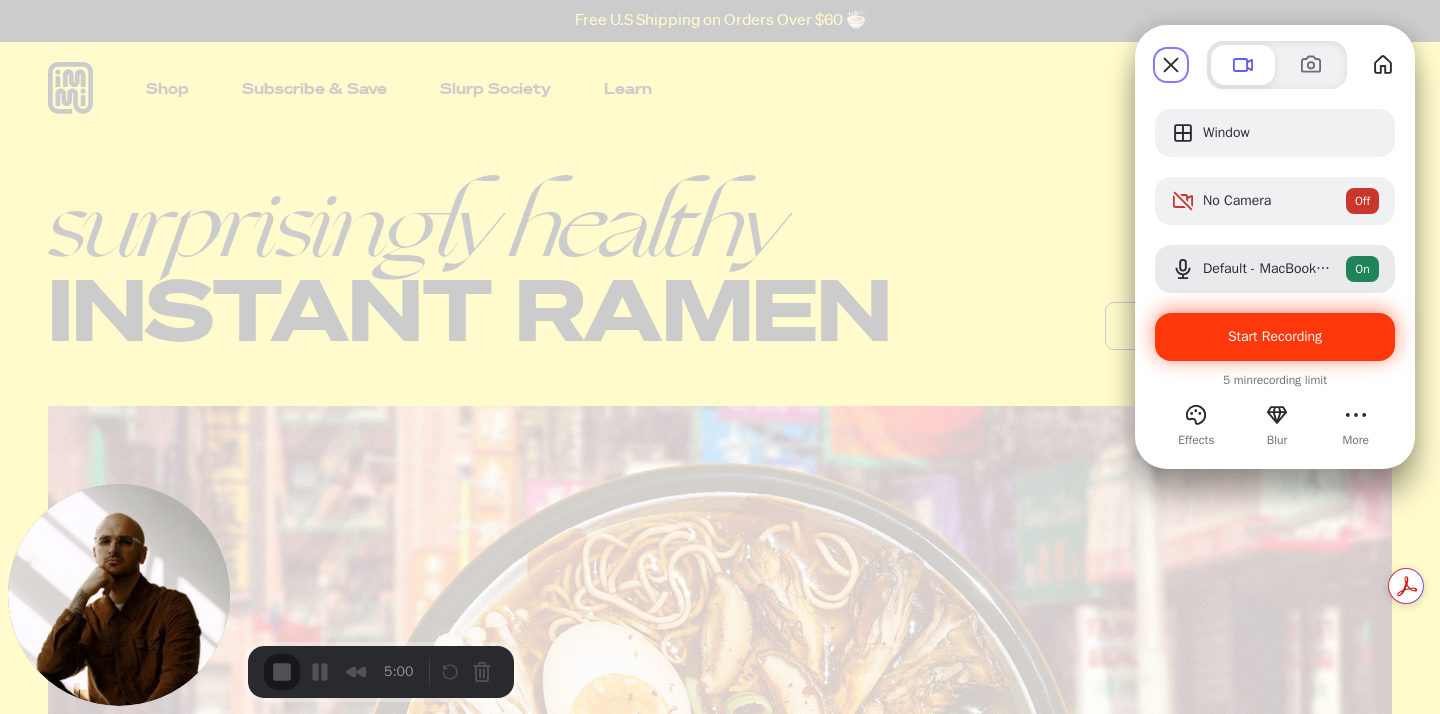 click on "Start Recording" at bounding box center [1275, 336] 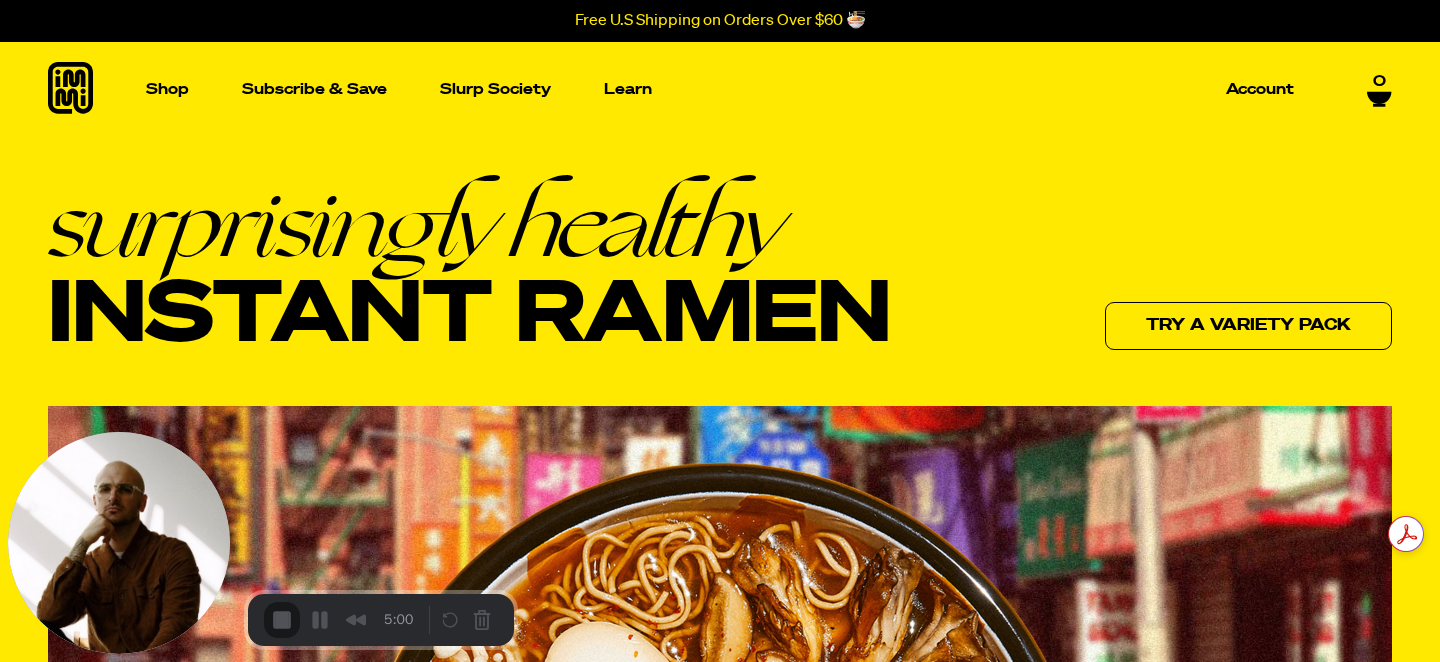 click on "You're ready to record! The tab you selected to record will be captured once you start recording. Start Recording" at bounding box center (720, 693) 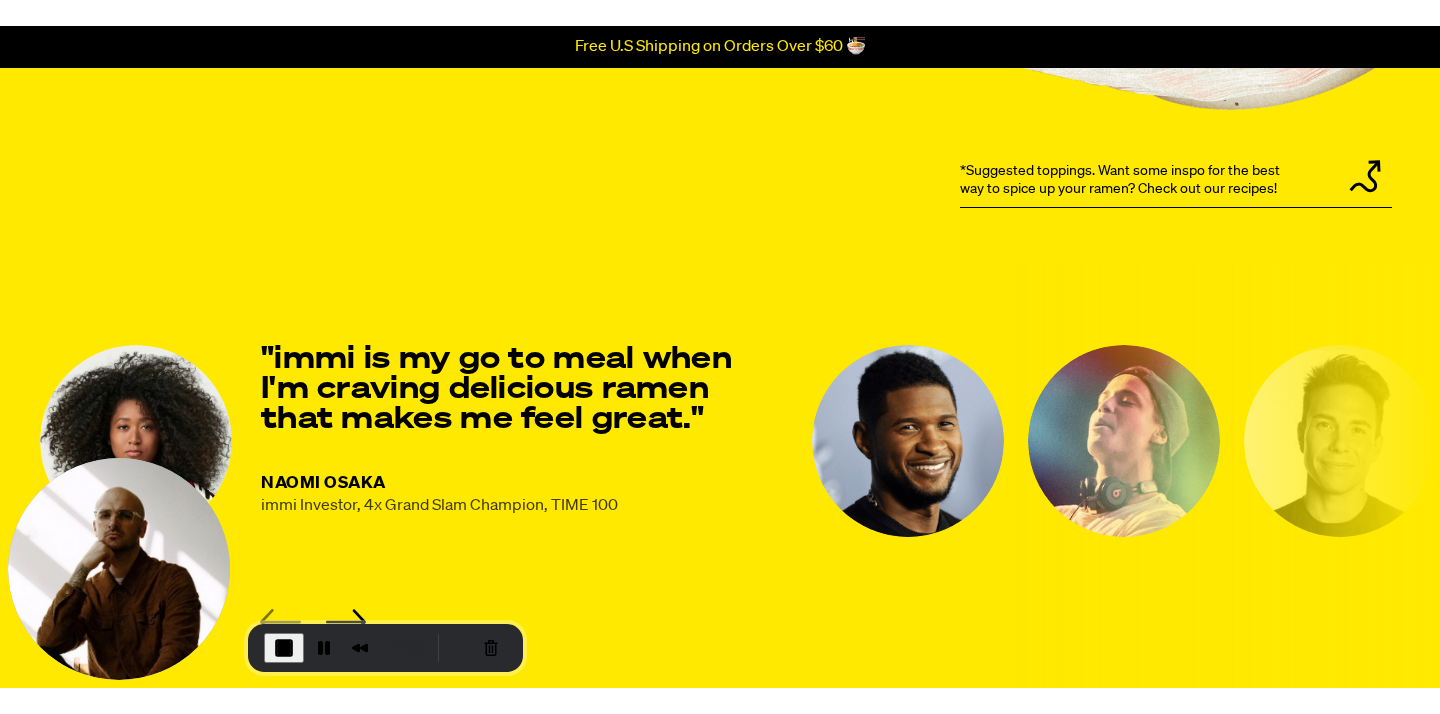 scroll, scrollTop: 2574, scrollLeft: 0, axis: vertical 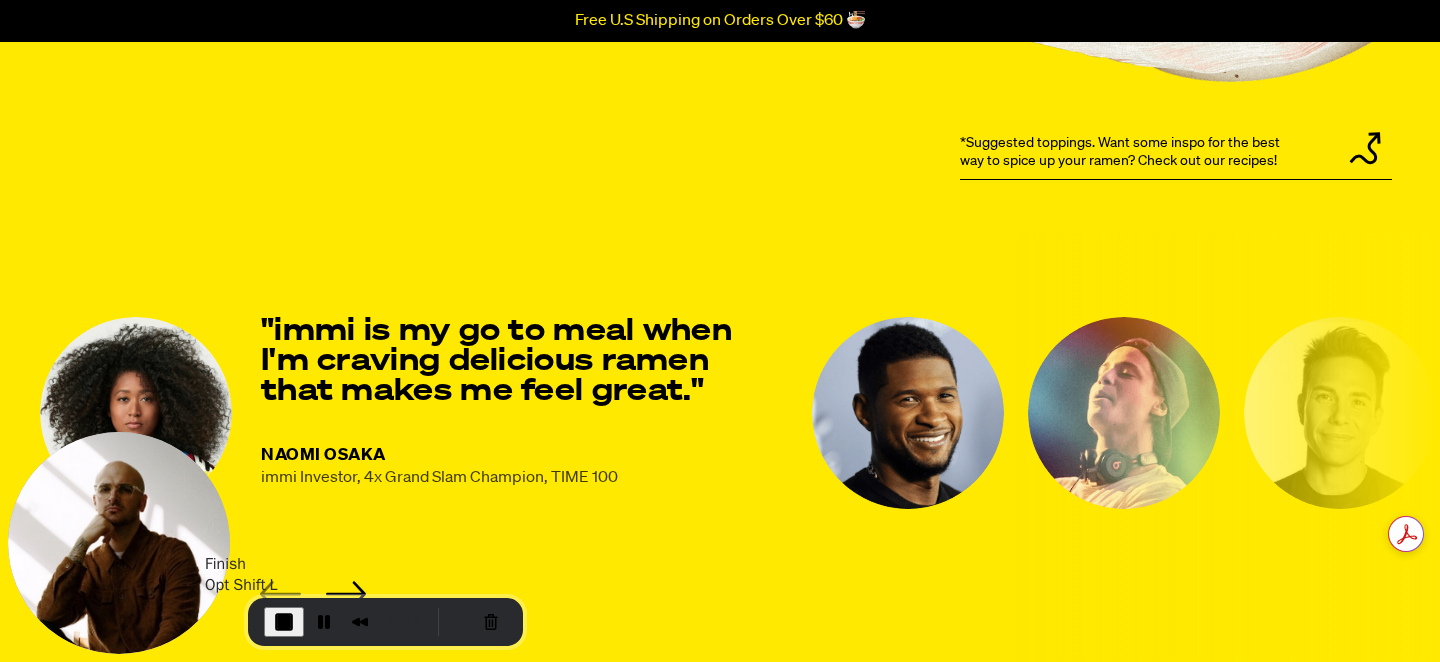click at bounding box center (284, 622) 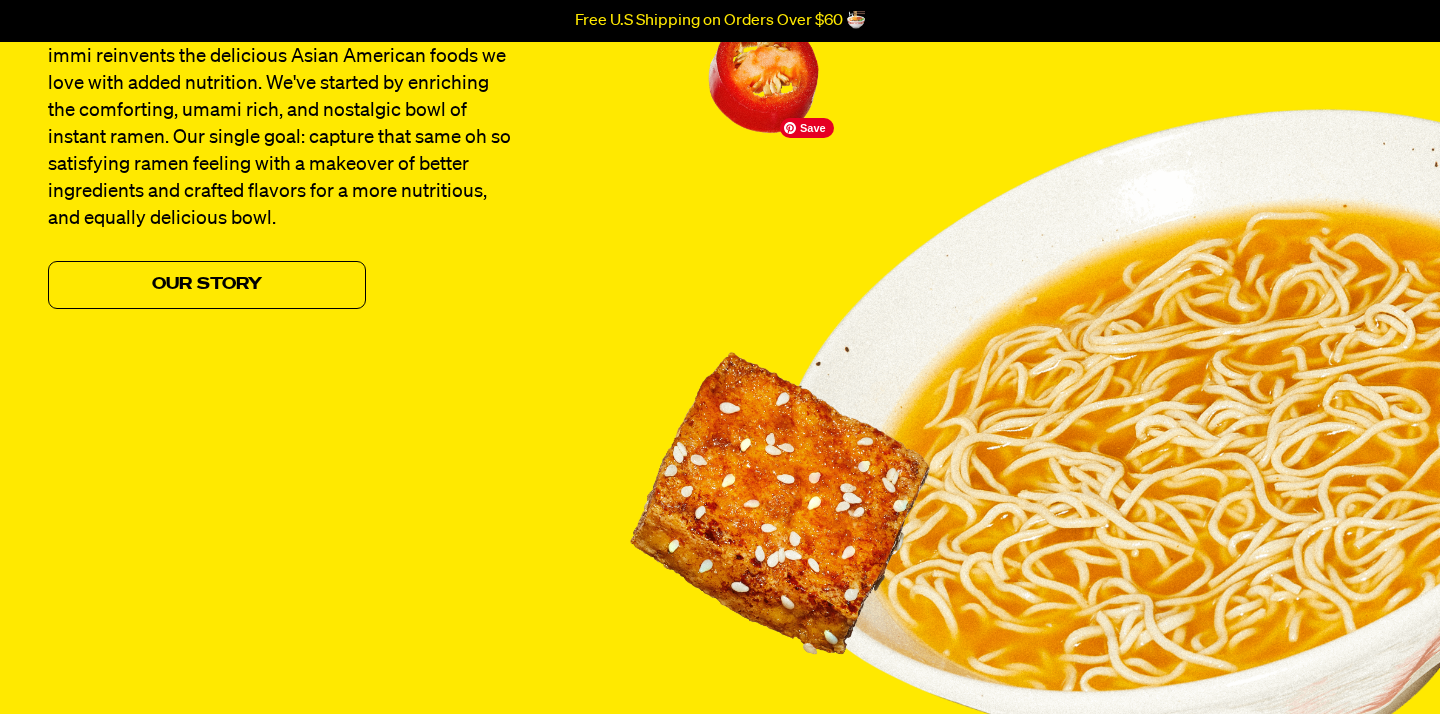 scroll, scrollTop: 0, scrollLeft: 0, axis: both 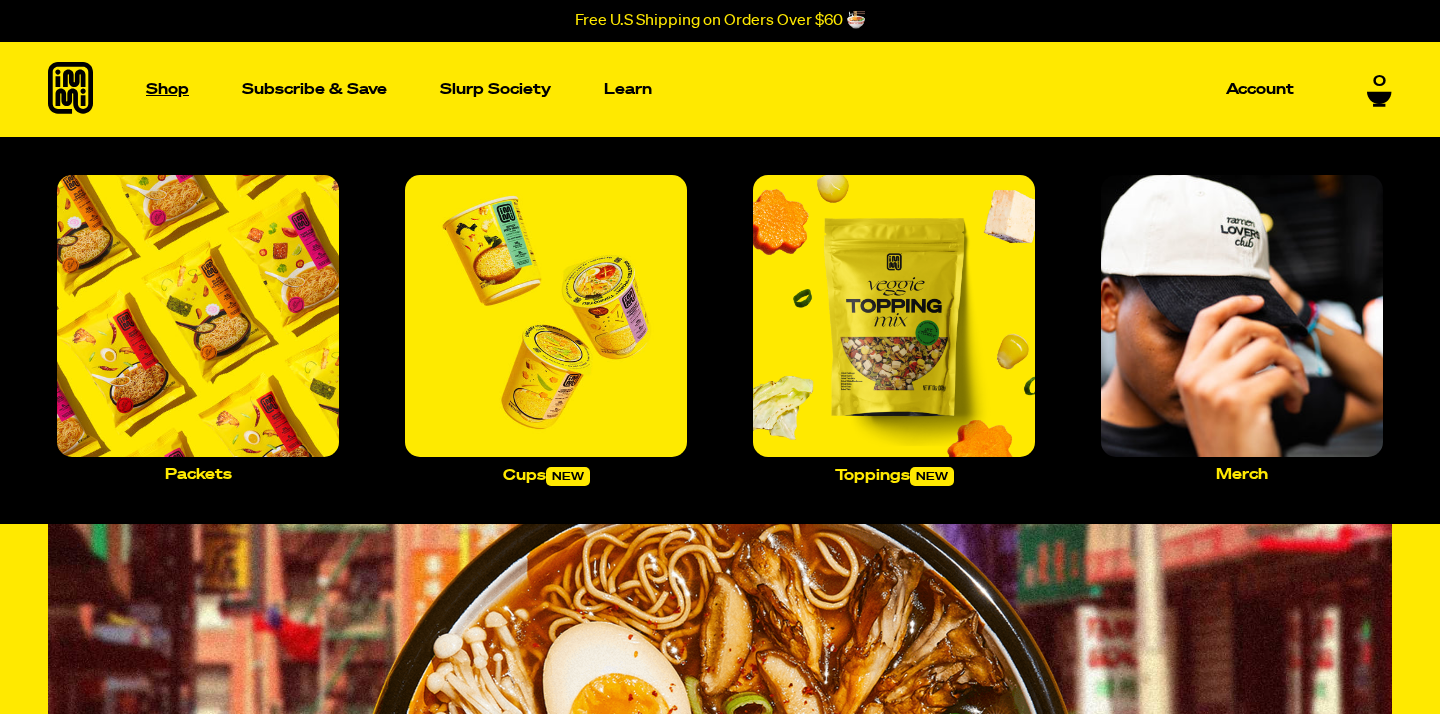 click on "Shop" at bounding box center [167, 89] 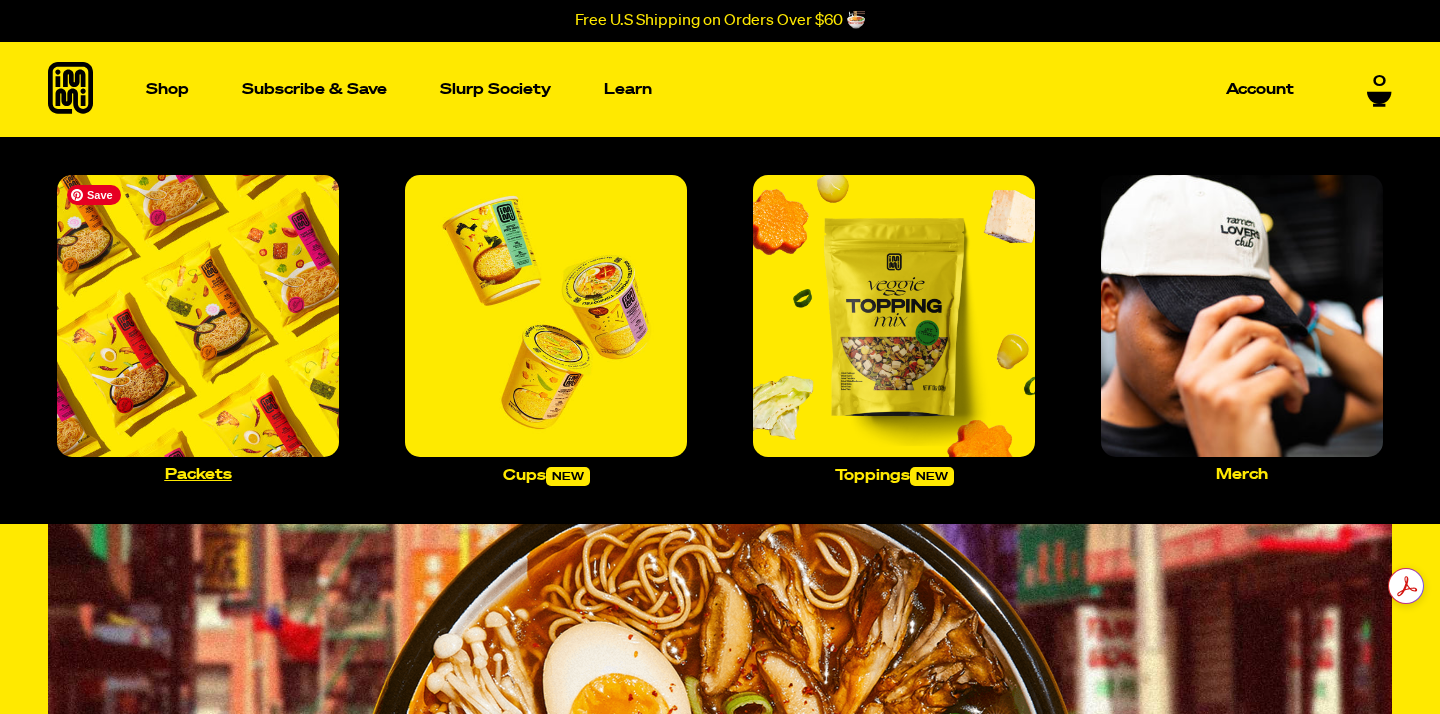 click at bounding box center (198, 316) 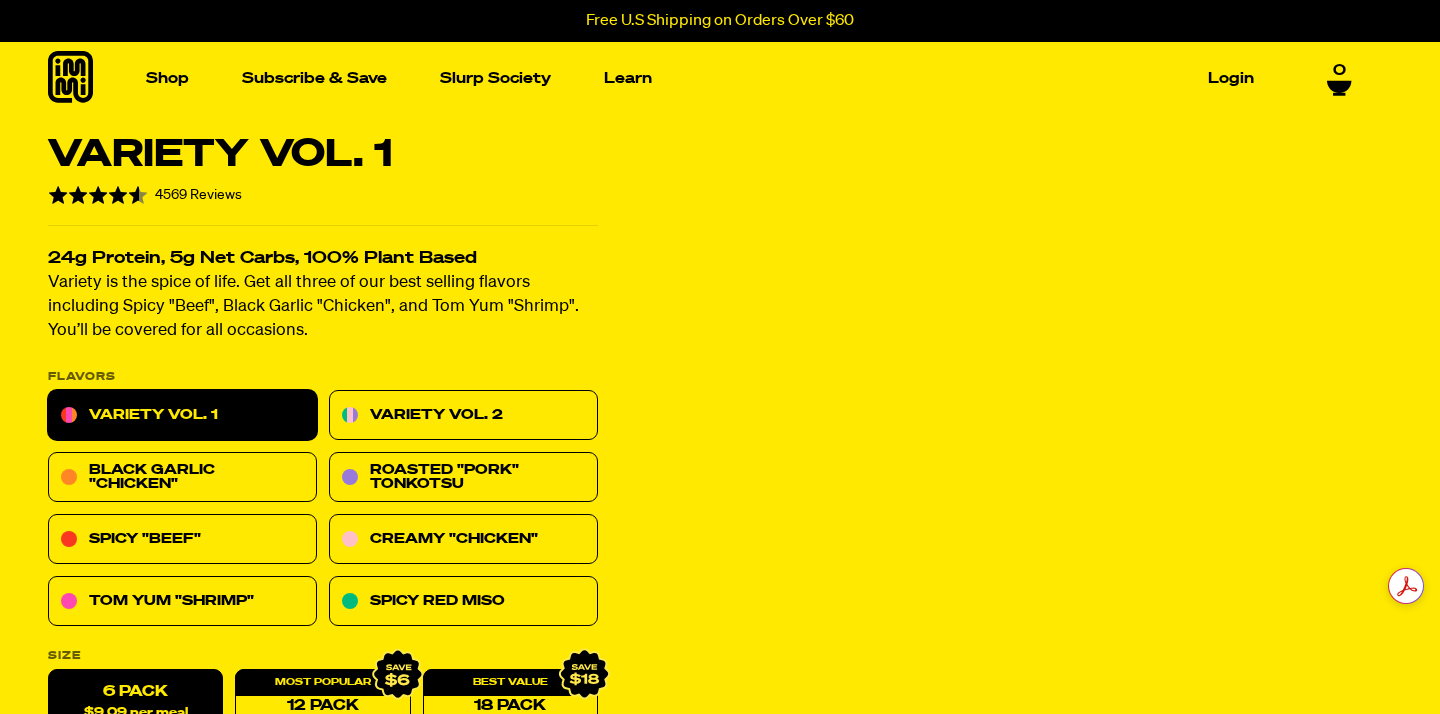scroll, scrollTop: 3104, scrollLeft: 0, axis: vertical 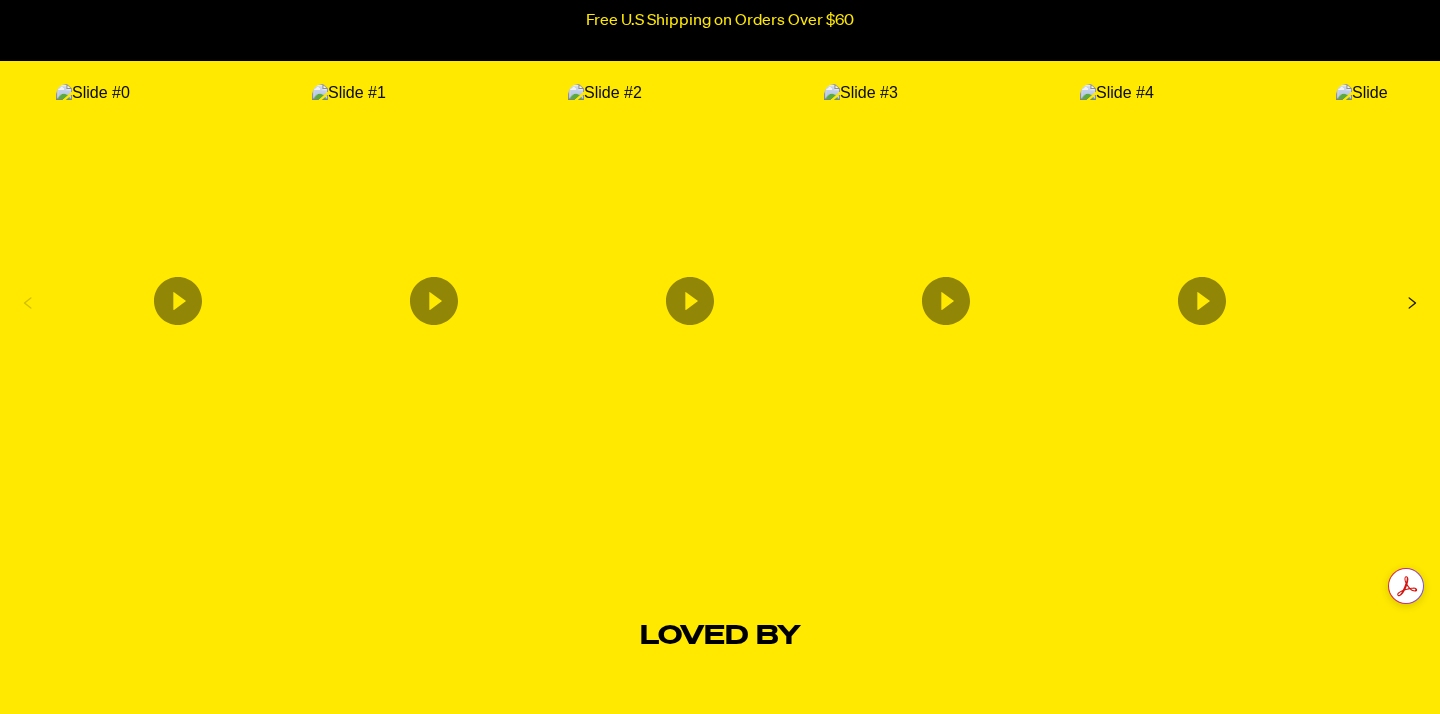 click 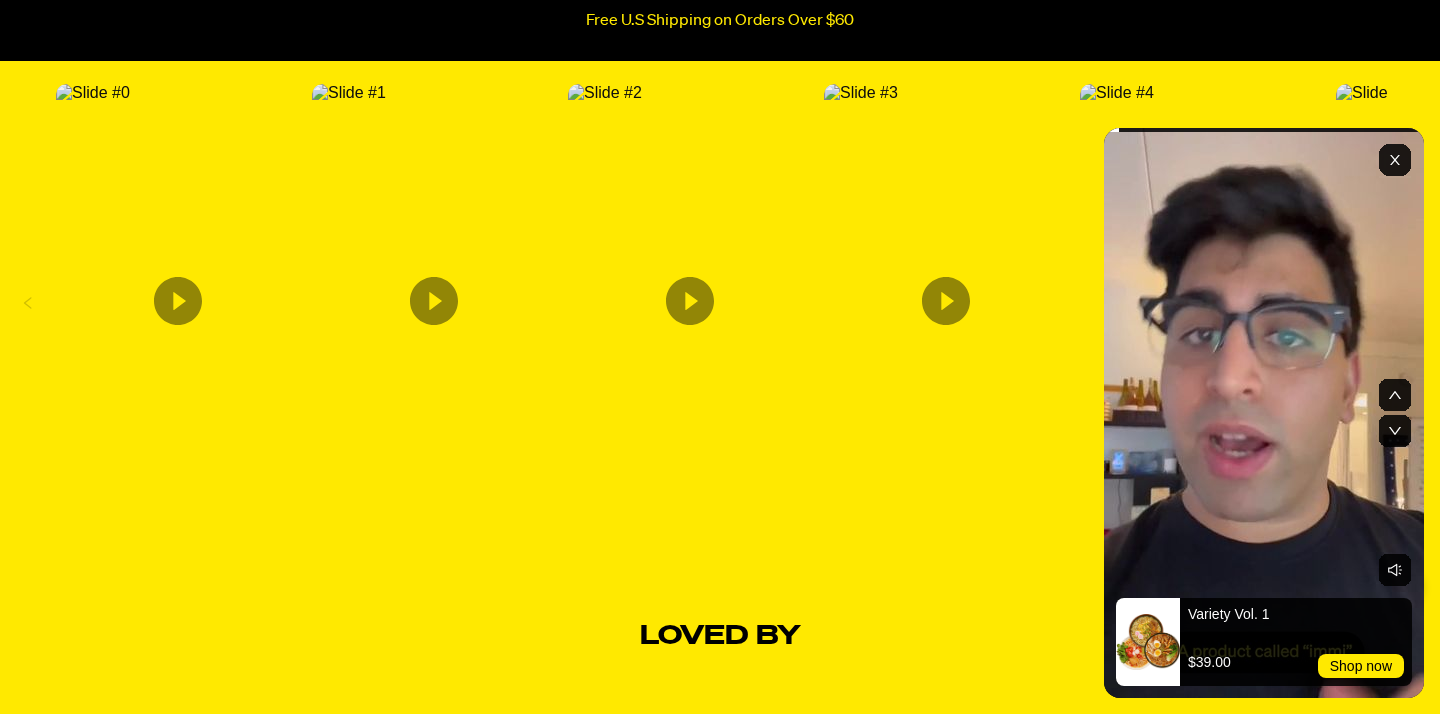 click 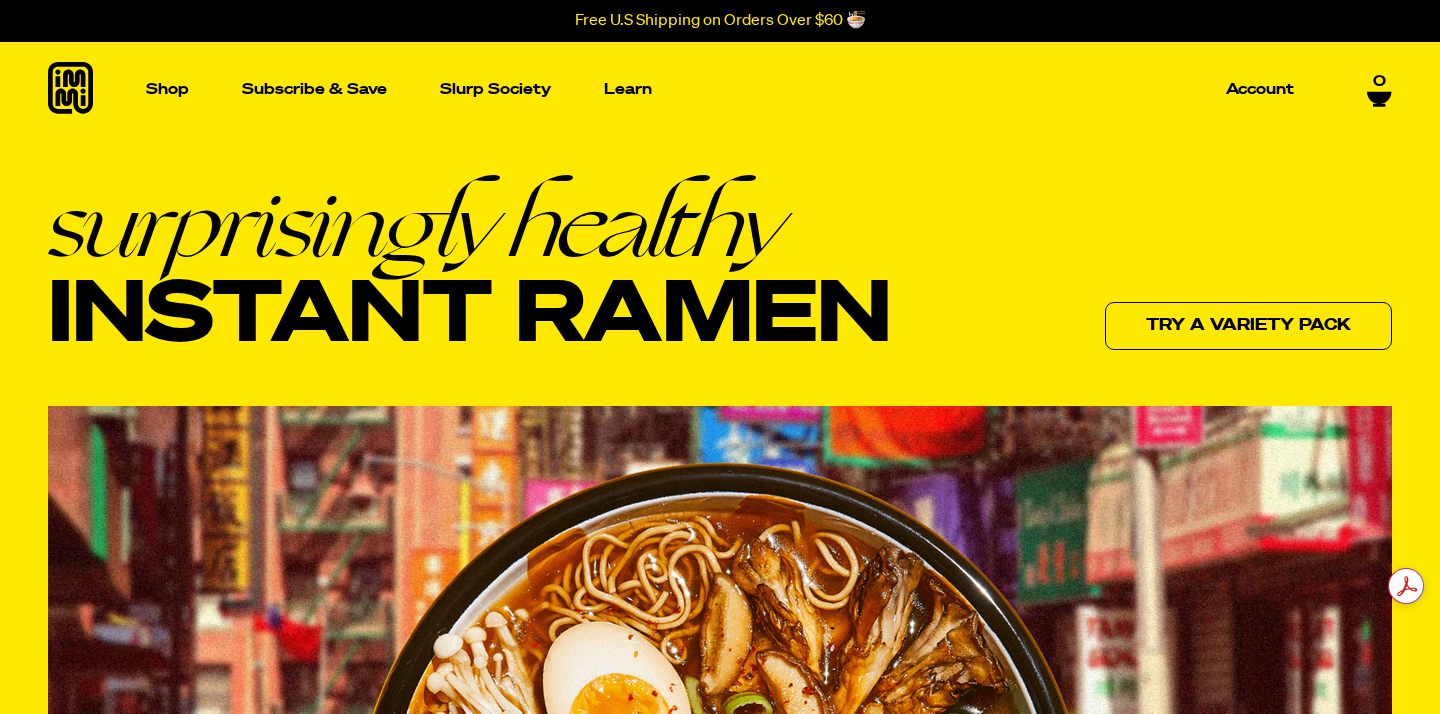 scroll, scrollTop: 0, scrollLeft: 0, axis: both 